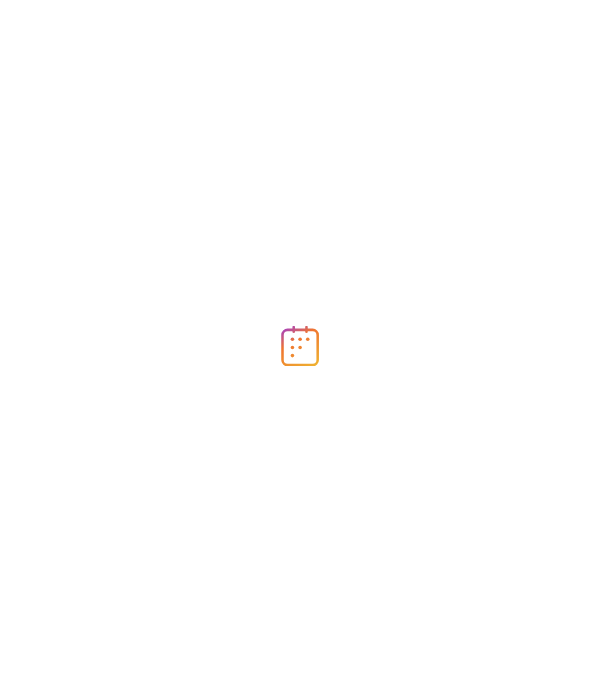 scroll, scrollTop: 0, scrollLeft: 0, axis: both 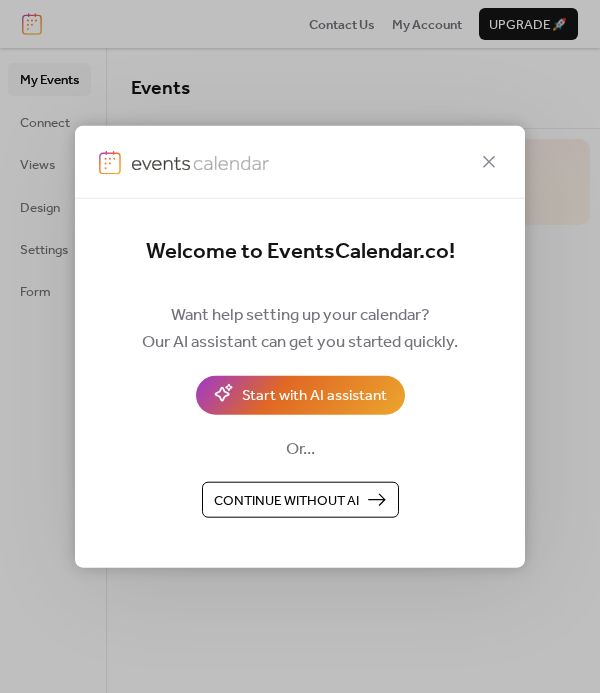click on "Continue without AI" at bounding box center [286, 500] 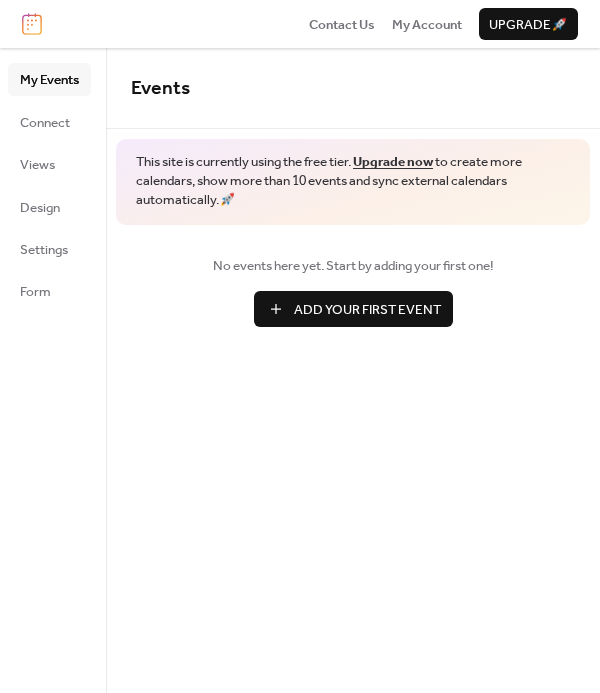 click on "Add Your First Event" at bounding box center [353, 309] 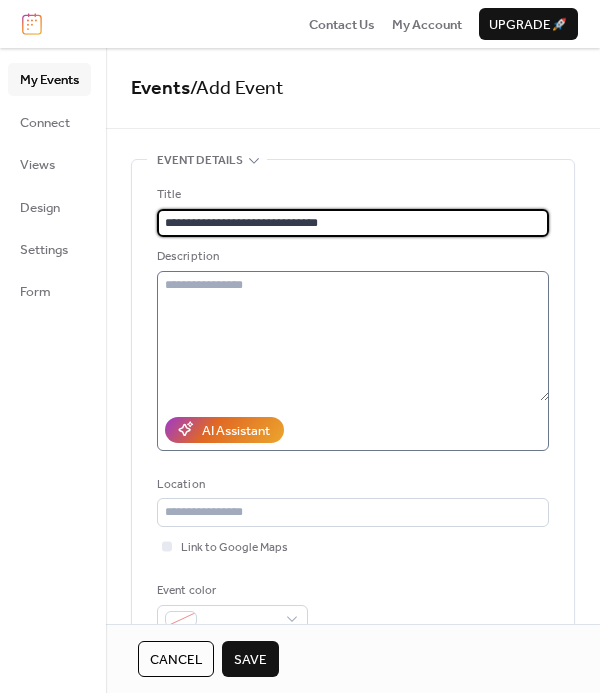 type on "**********" 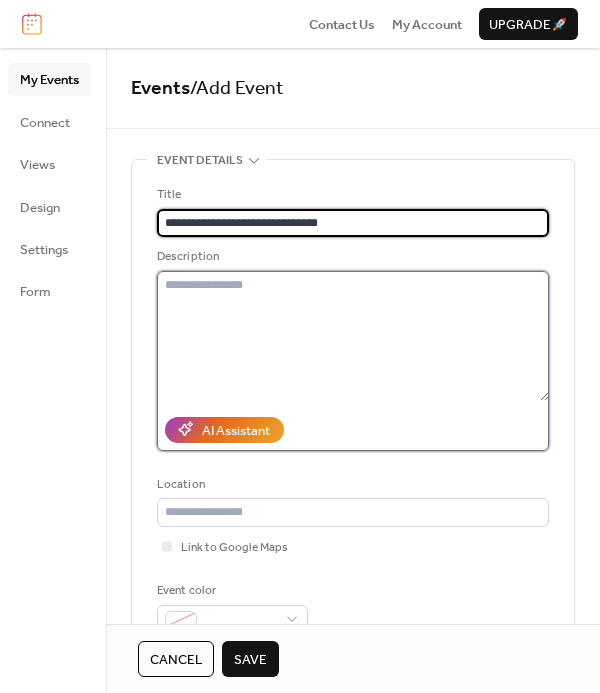 click at bounding box center (353, 336) 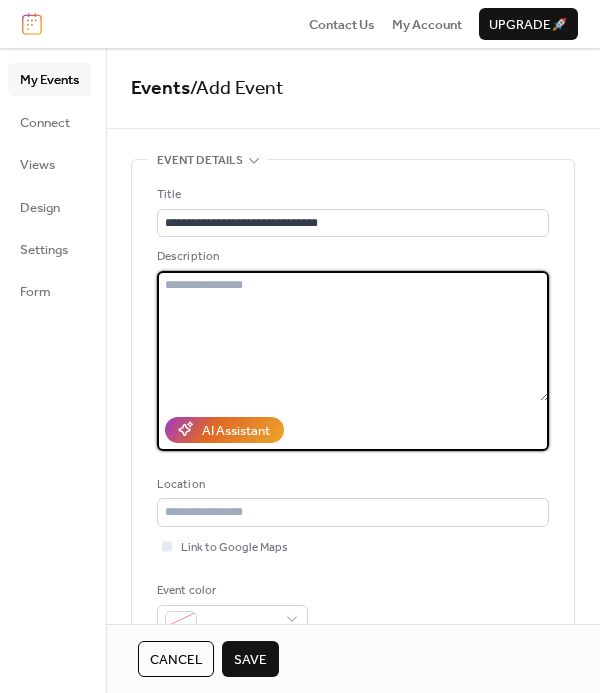 click at bounding box center [353, 336] 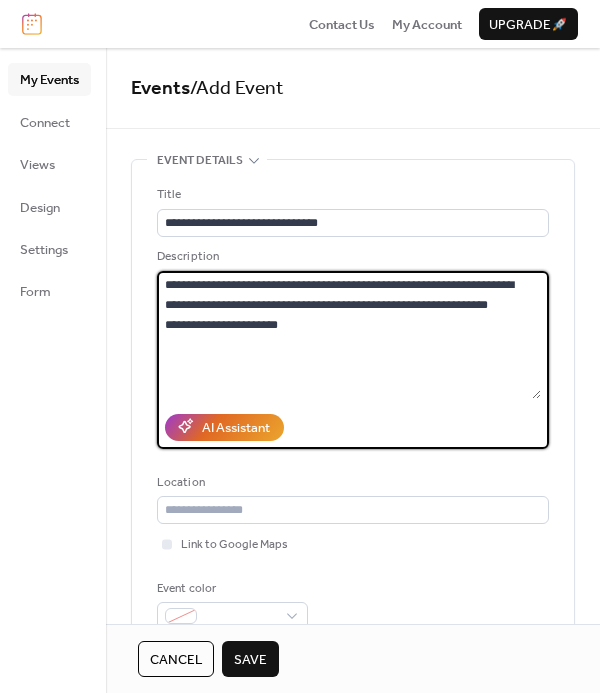 type on "[REDACTED]
[REDACTED]" 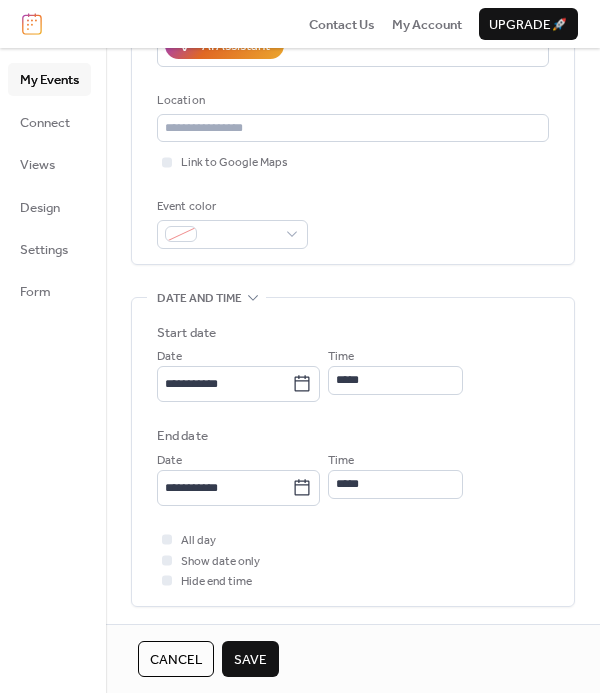 scroll, scrollTop: 389, scrollLeft: 0, axis: vertical 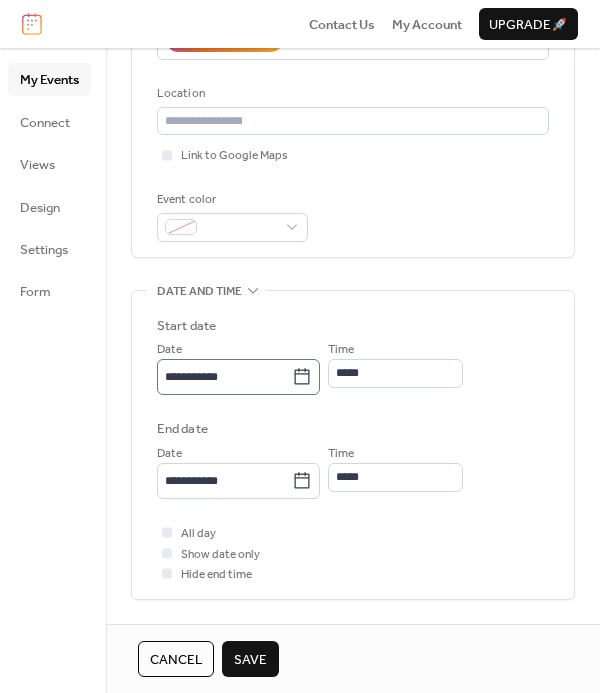click 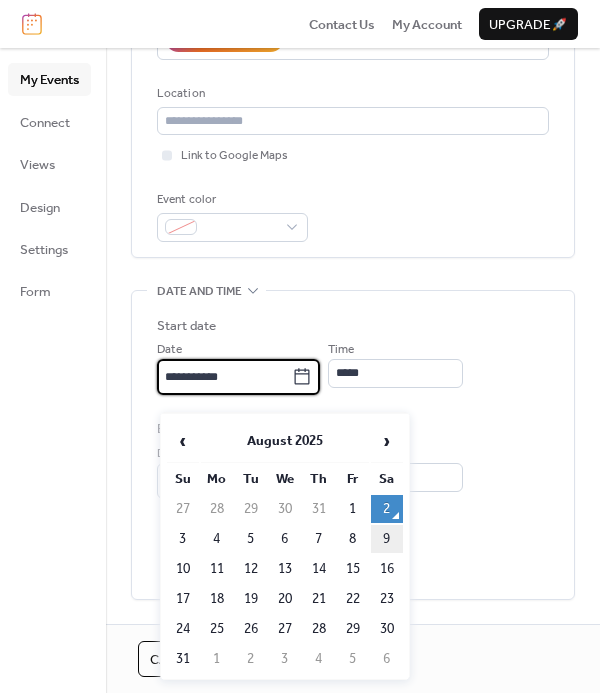 click on "9" at bounding box center (387, 539) 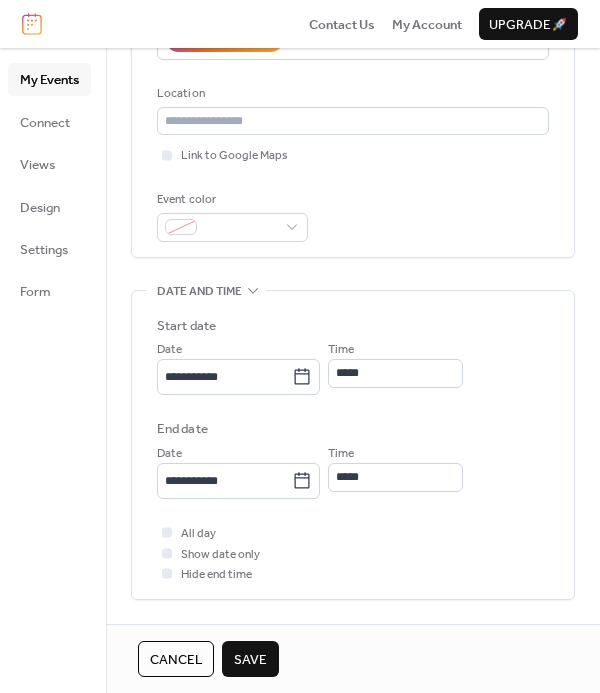 scroll, scrollTop: 390, scrollLeft: 0, axis: vertical 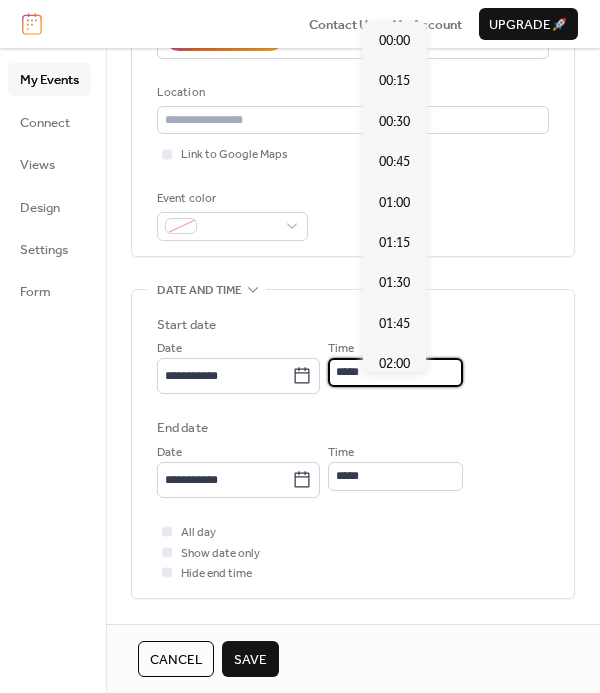 click on "*****" at bounding box center [395, 372] 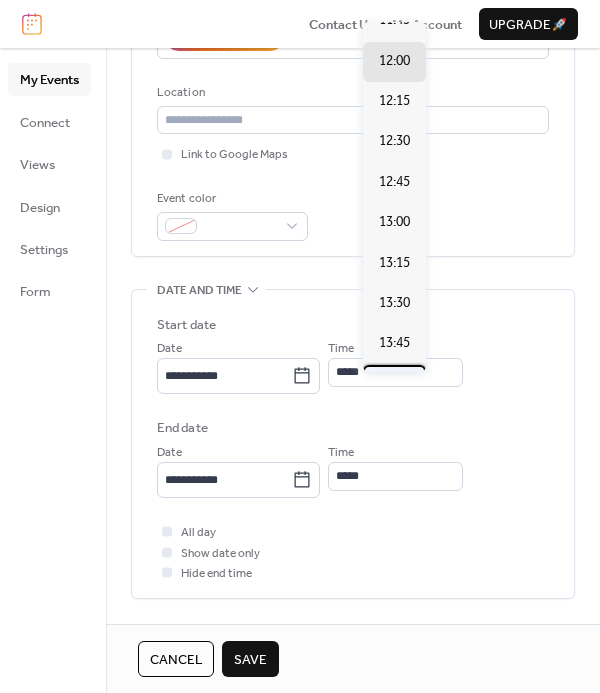 click on "14:00" at bounding box center (394, 384) 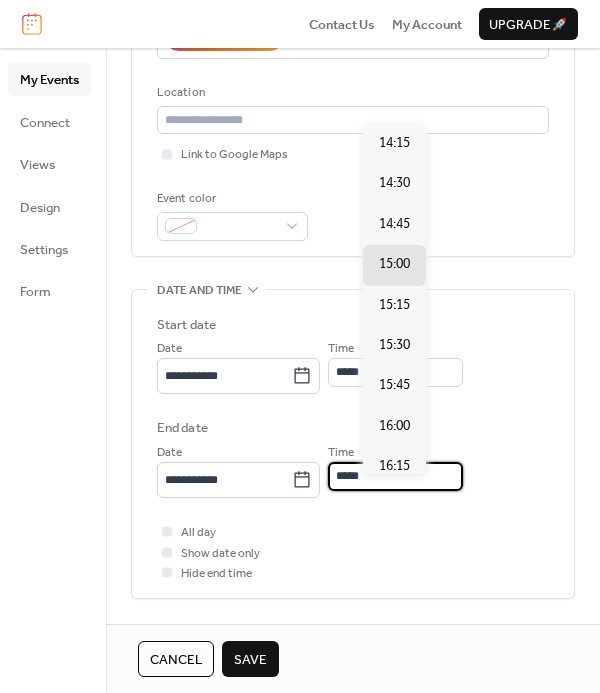 click on "*****" at bounding box center [395, 476] 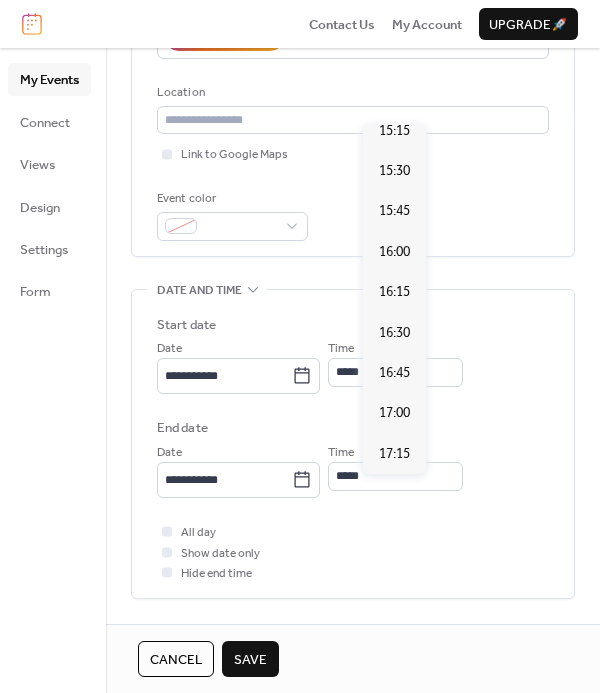 scroll, scrollTop: 183, scrollLeft: 0, axis: vertical 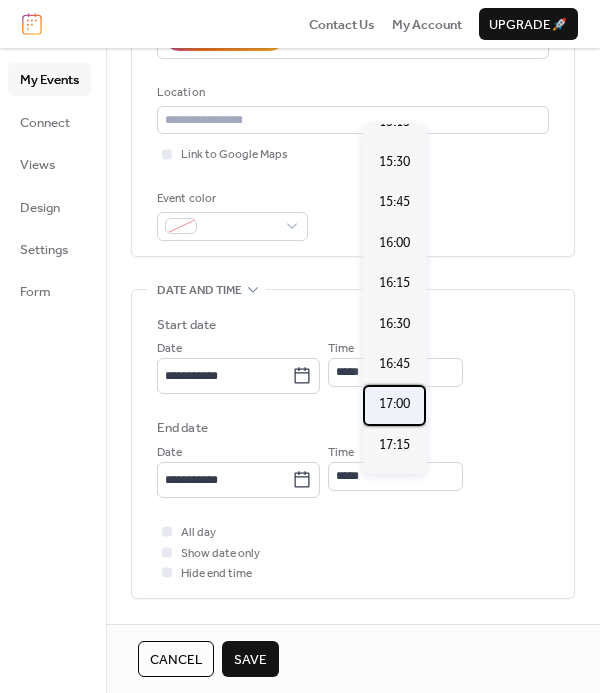 click on "17:00" at bounding box center (394, 404) 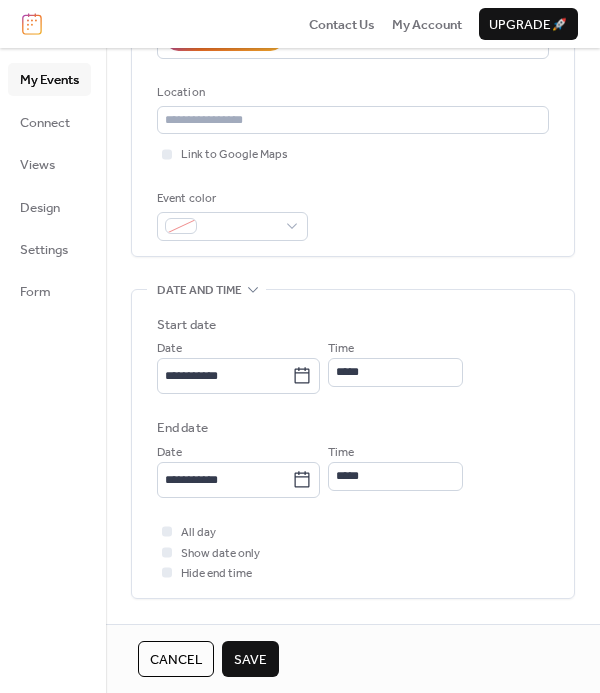 type on "*****" 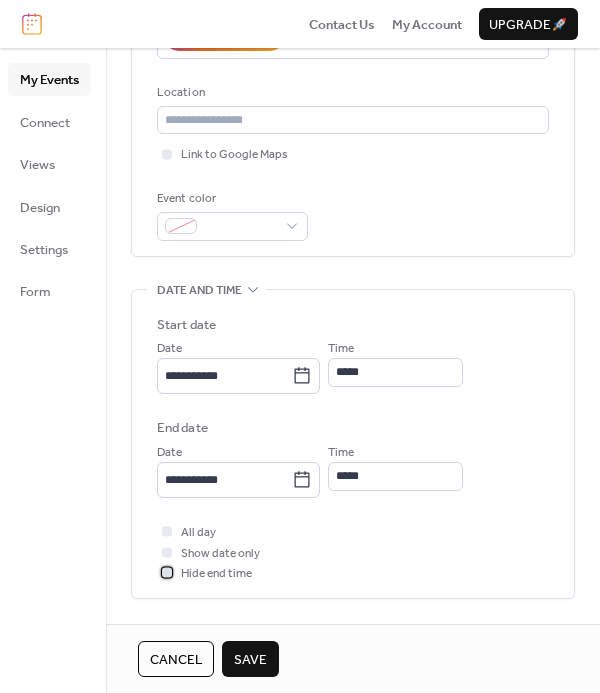 click at bounding box center [167, 573] 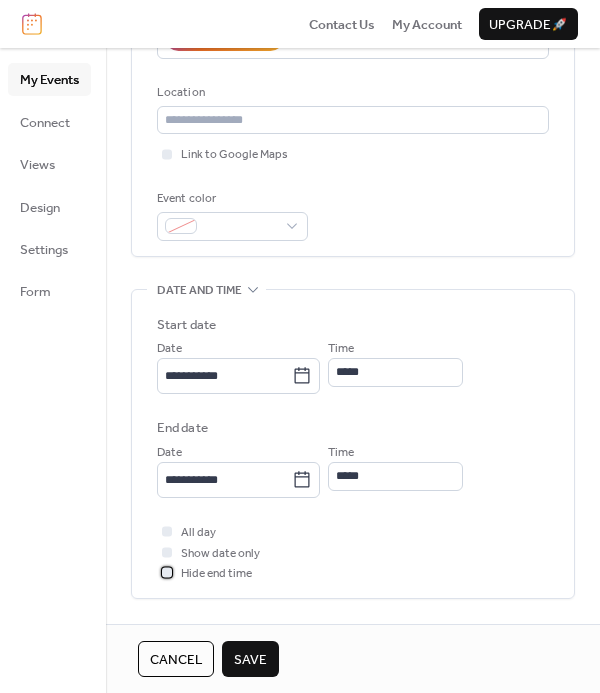 scroll, scrollTop: 395, scrollLeft: 0, axis: vertical 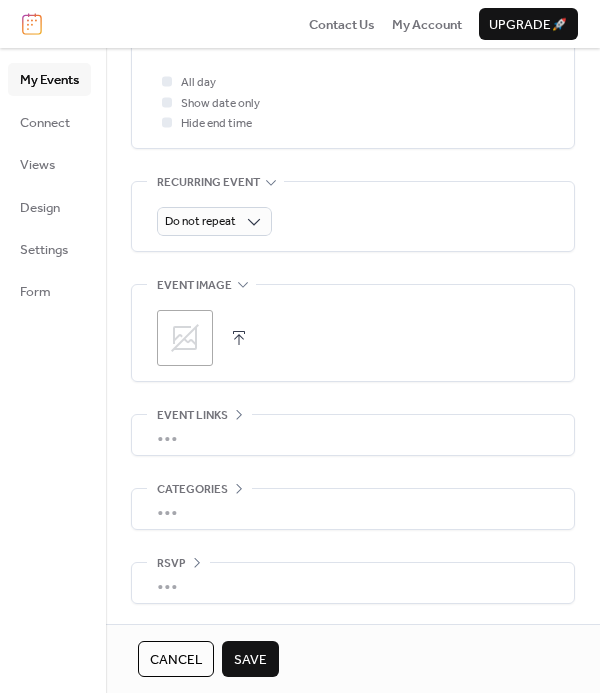 click on "Save" at bounding box center (250, 660) 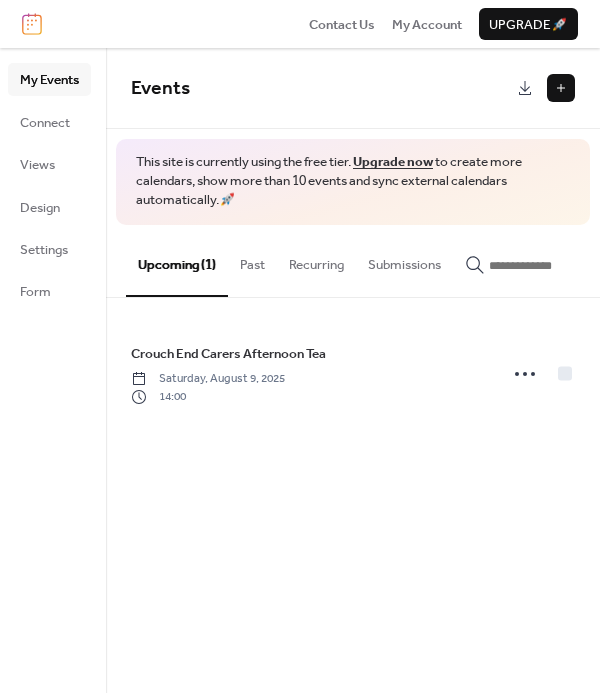 click at bounding box center (561, 88) 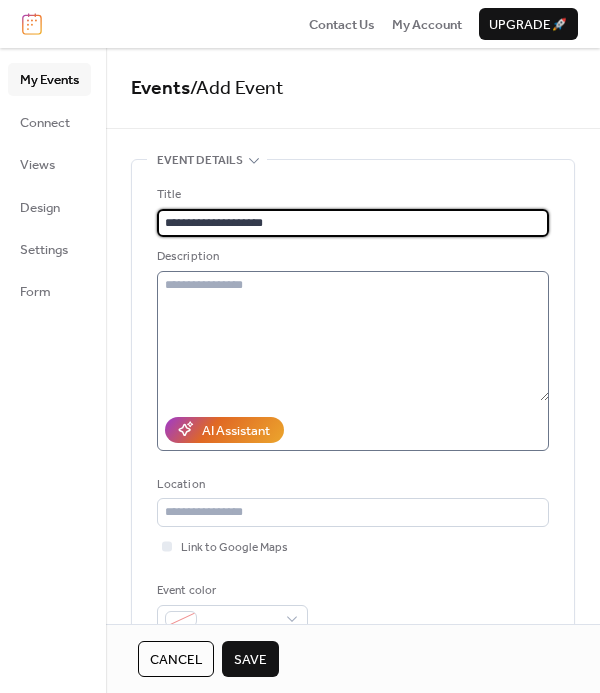 type on "**********" 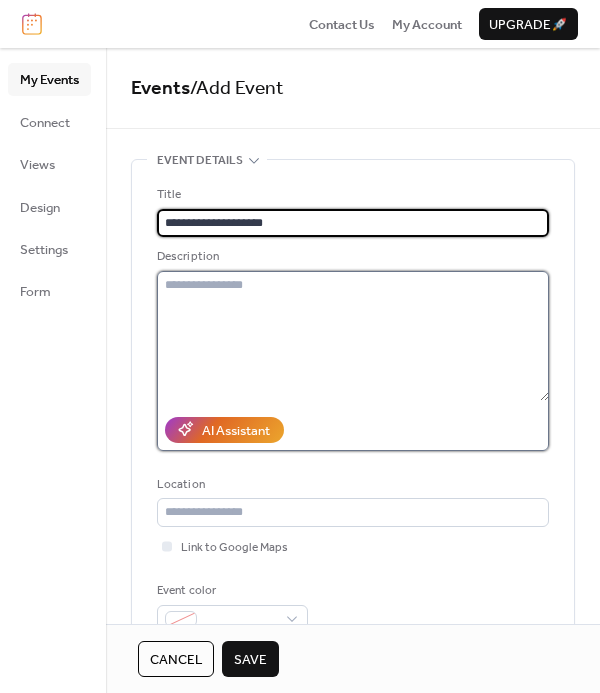 click at bounding box center (353, 336) 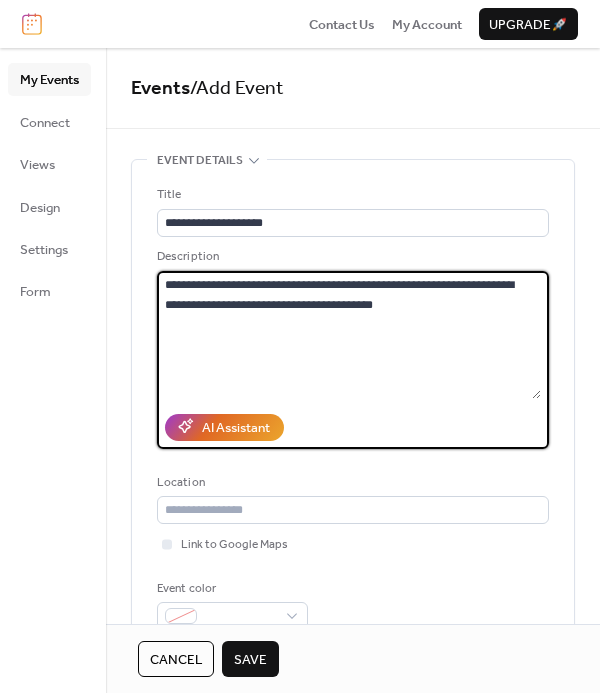 click on "**********" at bounding box center [349, 335] 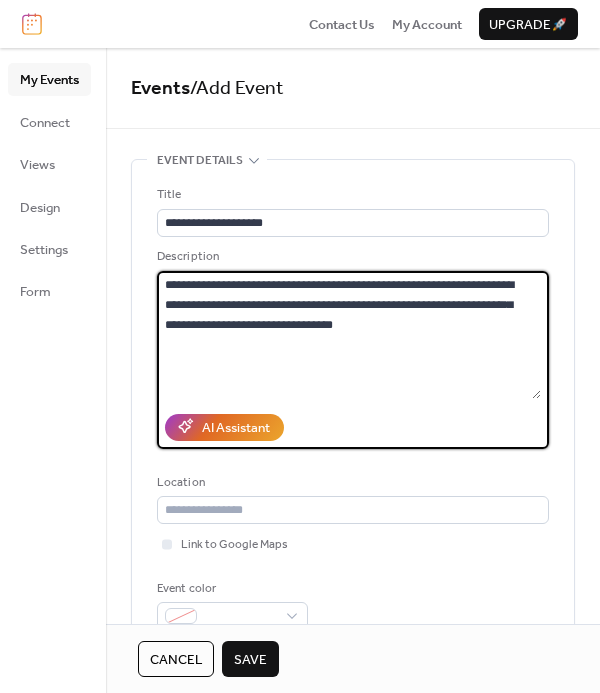 click on "[REDACTED]" at bounding box center (349, 335) 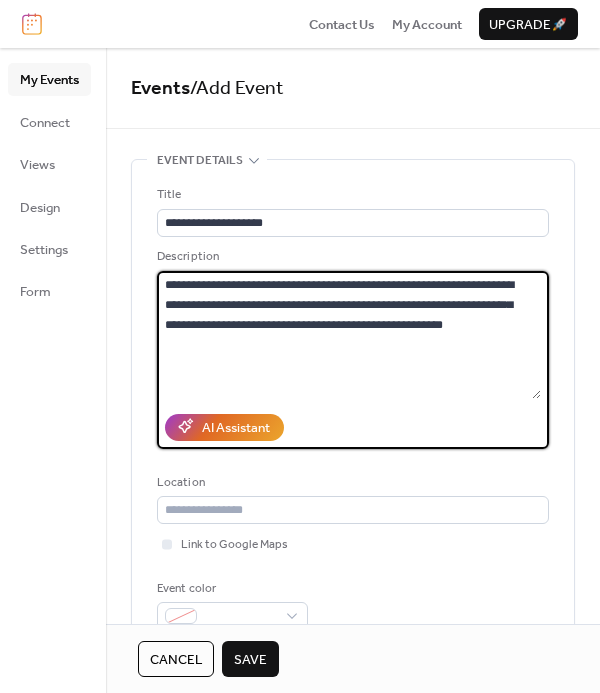 click on "Link to Google Maps" at bounding box center (353, 544) 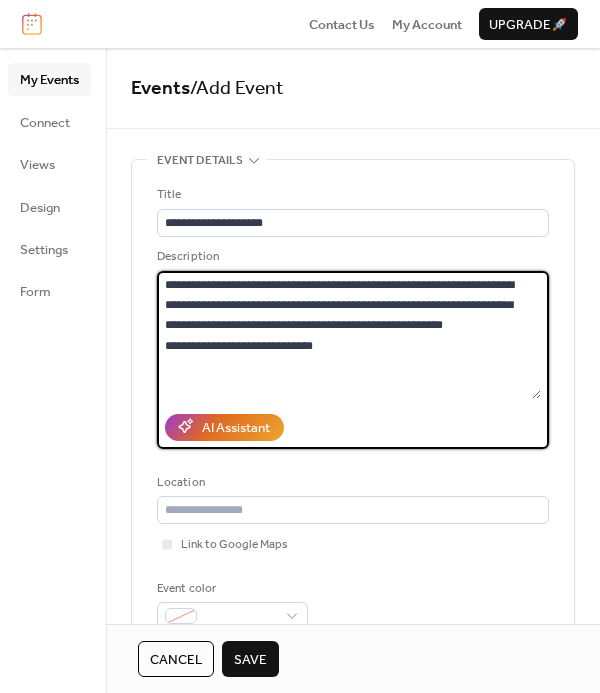 type on "[REDACTED]" 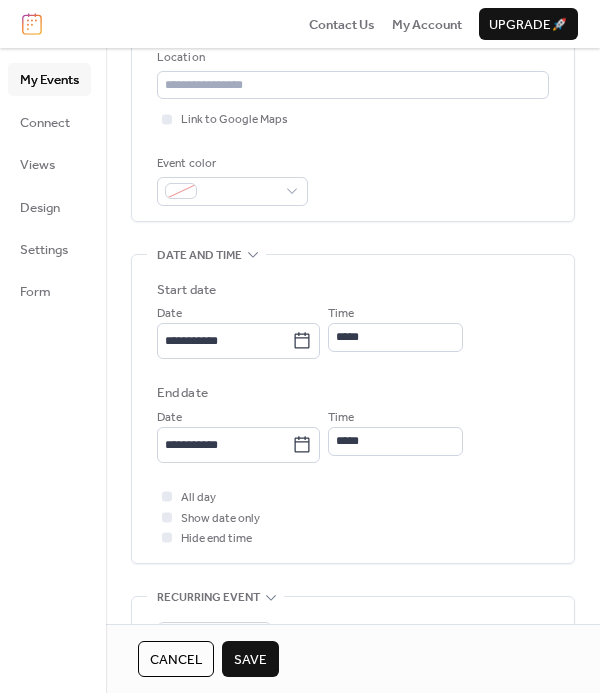 scroll, scrollTop: 415, scrollLeft: 0, axis: vertical 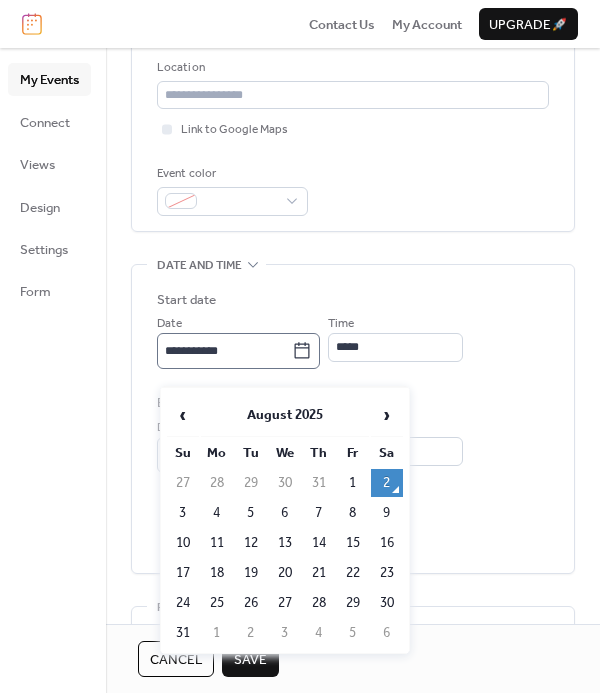click 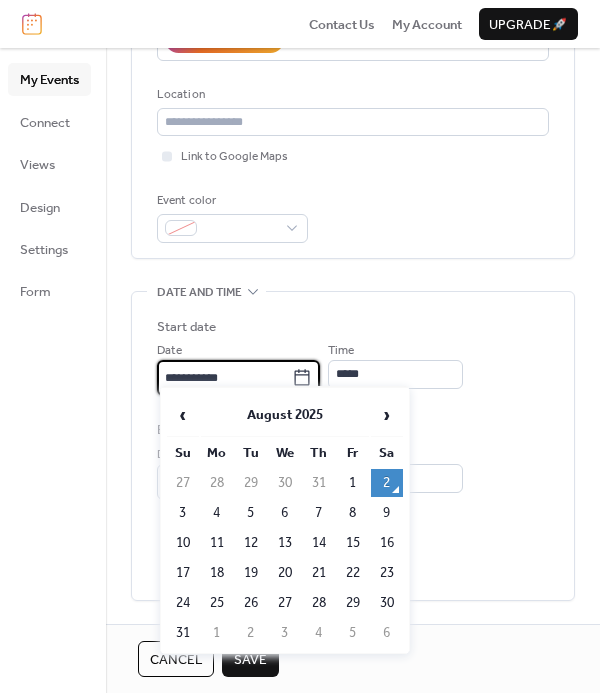 scroll, scrollTop: 378, scrollLeft: 0, axis: vertical 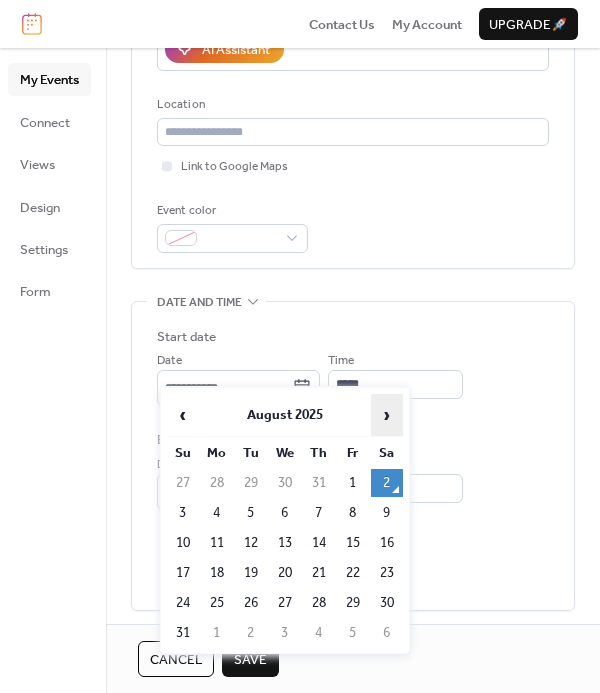 click on "›" at bounding box center [387, 415] 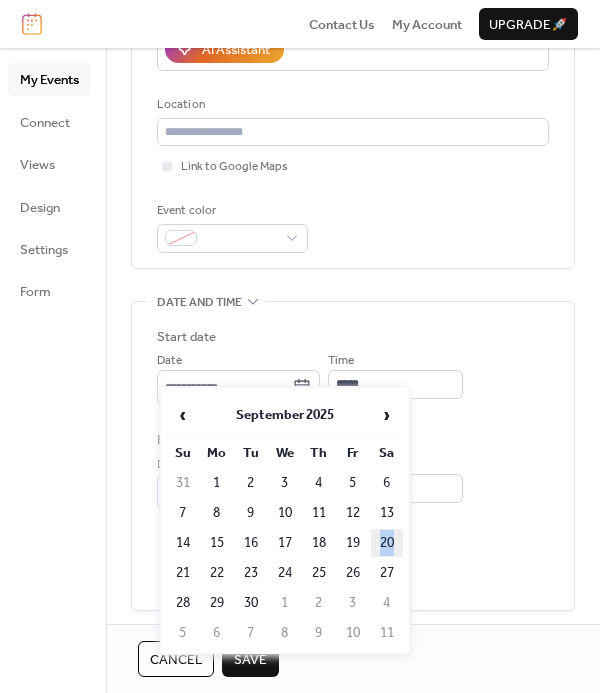 click on "20" at bounding box center (387, 543) 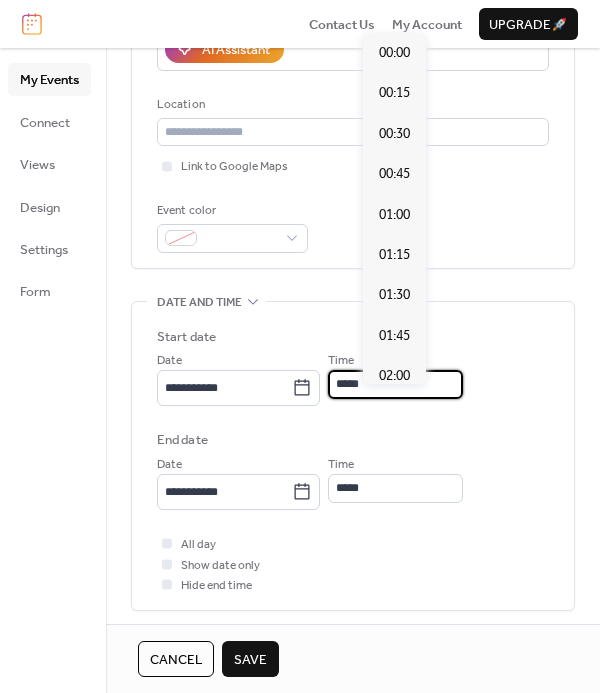 click on "*****" at bounding box center (395, 384) 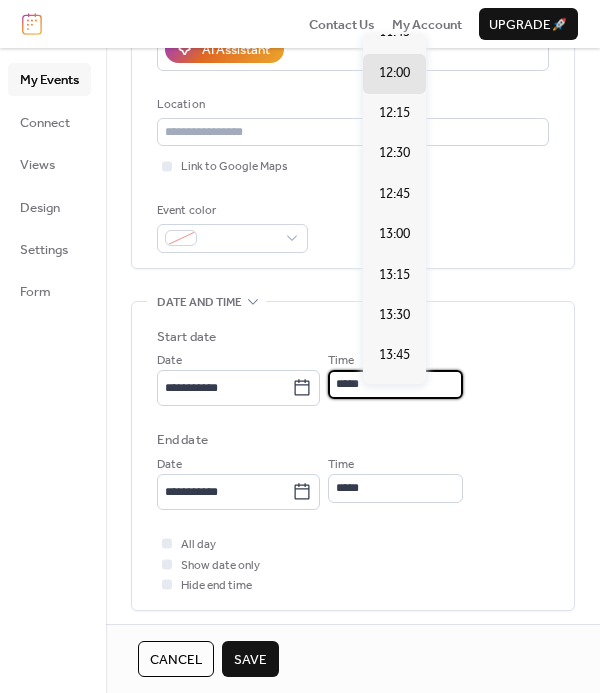click on "**********" at bounding box center [353, 461] 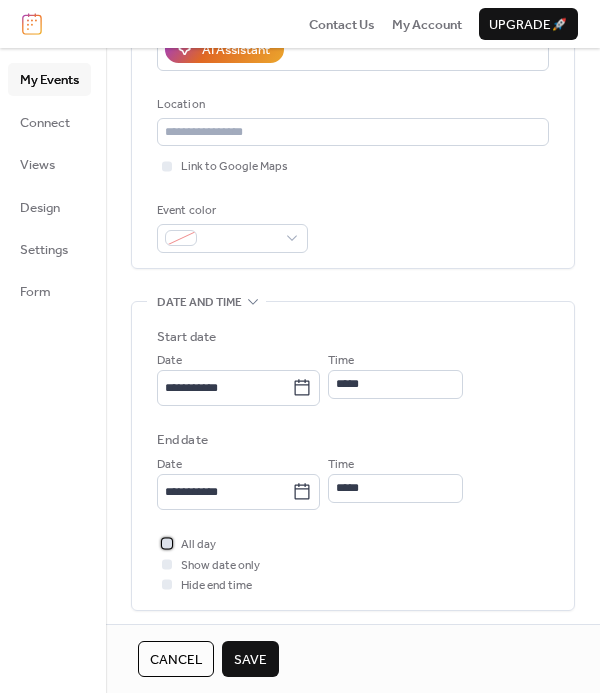click at bounding box center [167, 544] 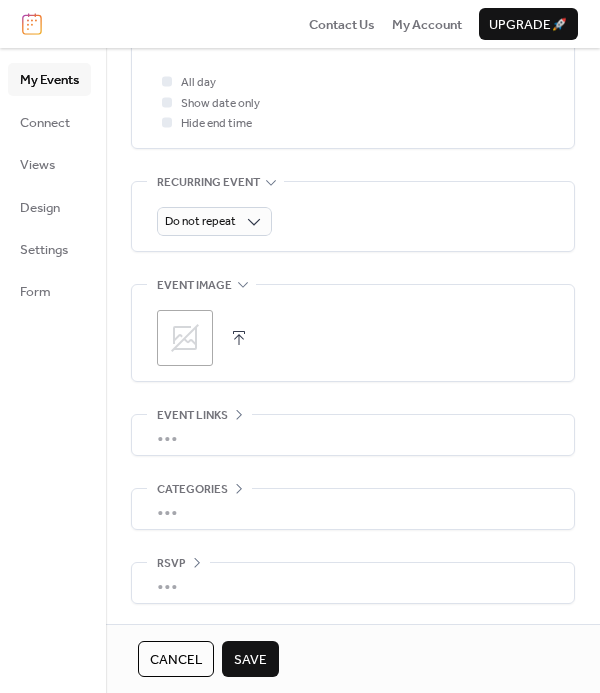 scroll, scrollTop: 853, scrollLeft: 0, axis: vertical 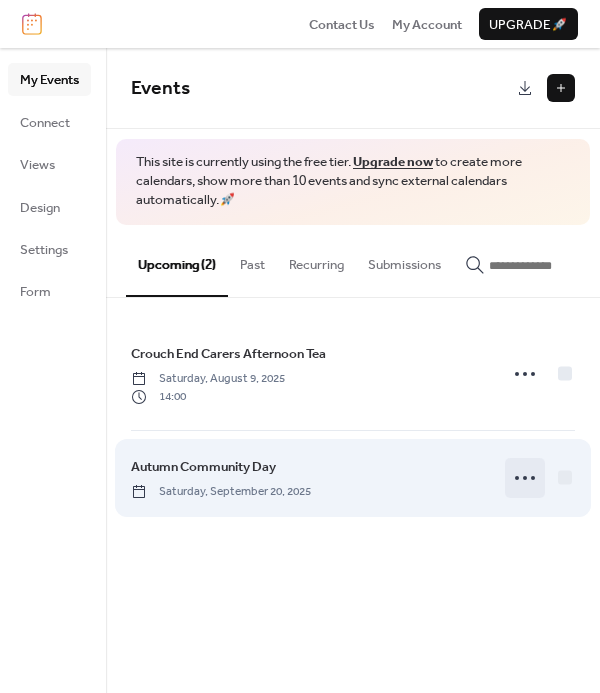 click 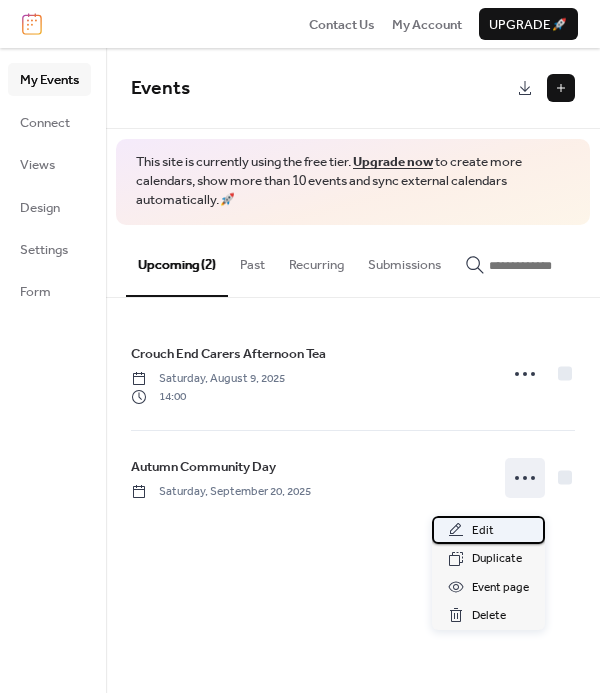 click on "Edit" at bounding box center [488, 530] 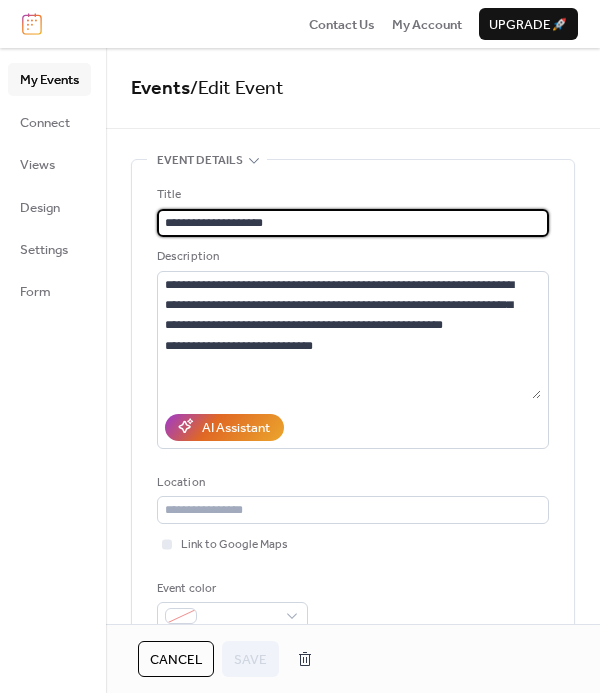 click on "**********" at bounding box center (353, 223) 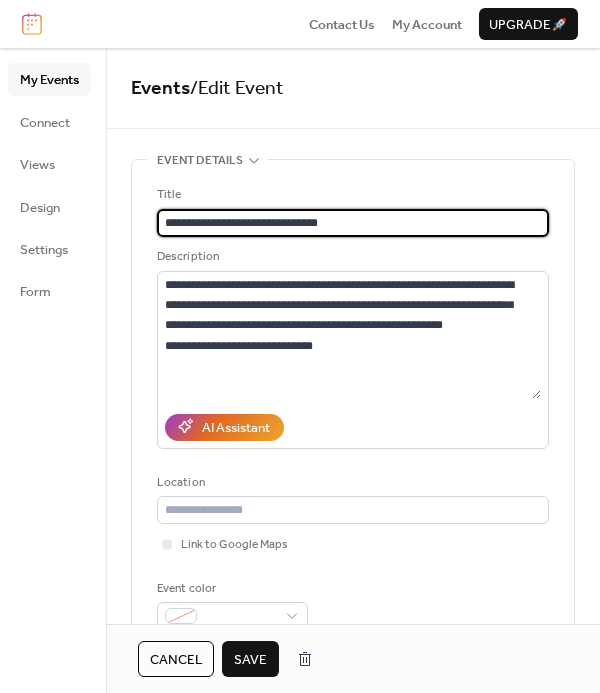 type on "**********" 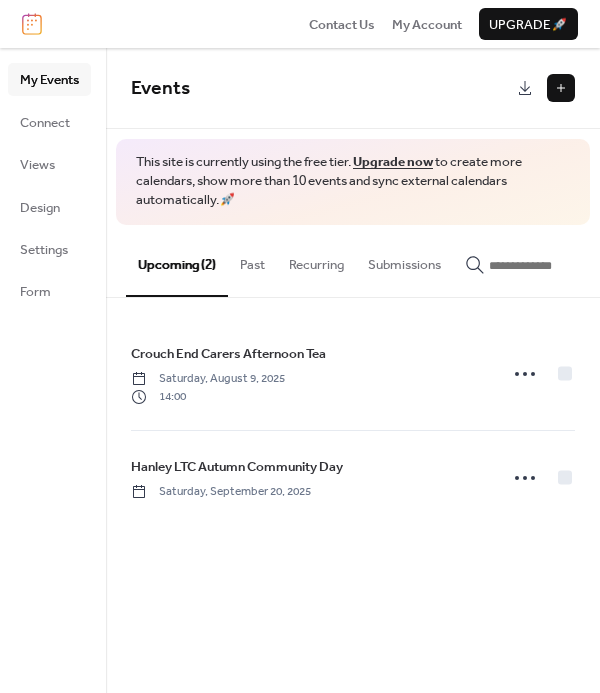 click at bounding box center [561, 88] 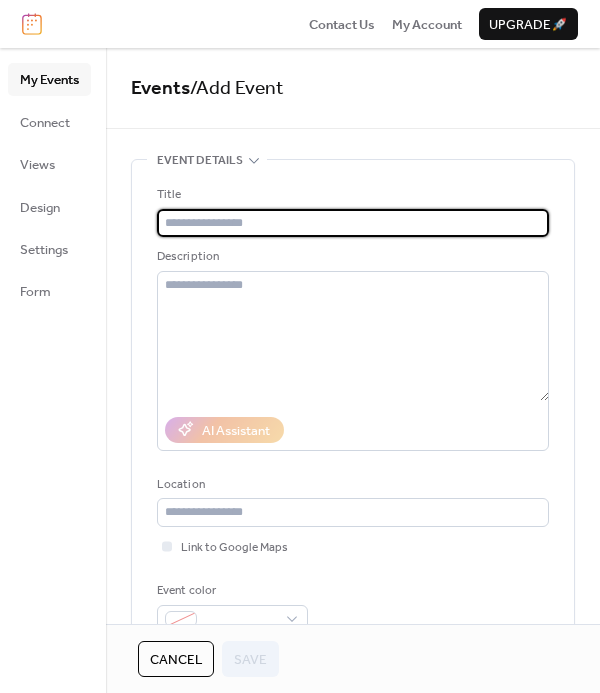 click at bounding box center (353, 223) 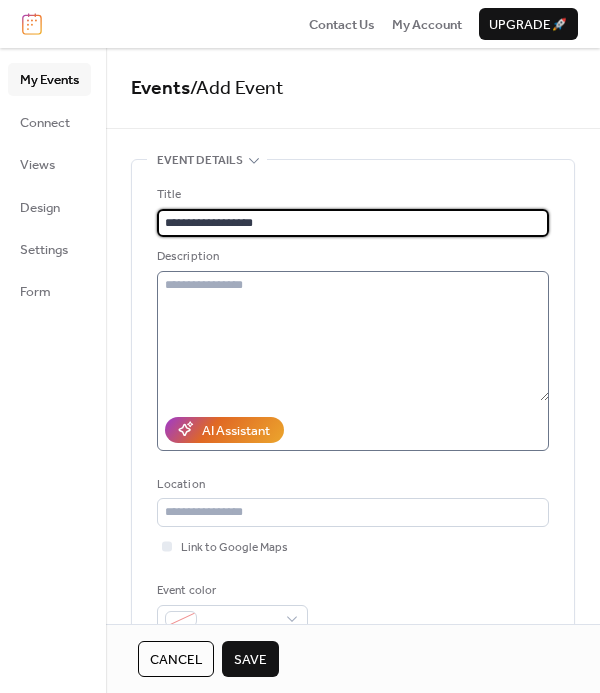 type on "**********" 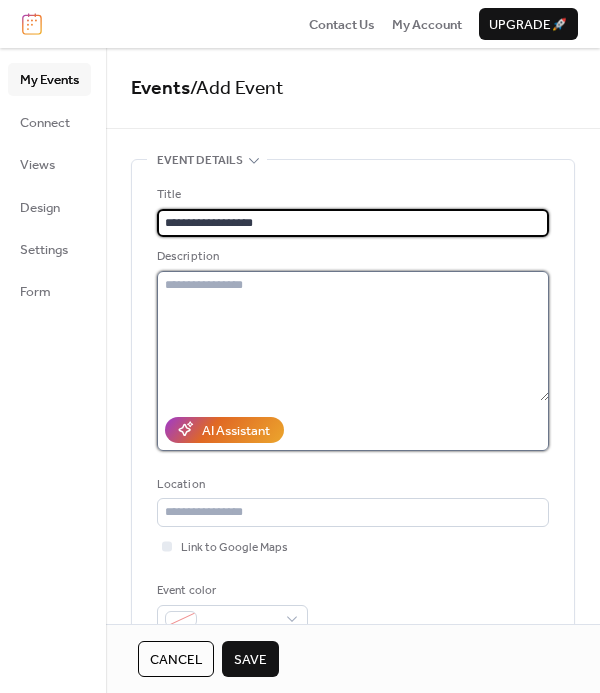 click at bounding box center [353, 336] 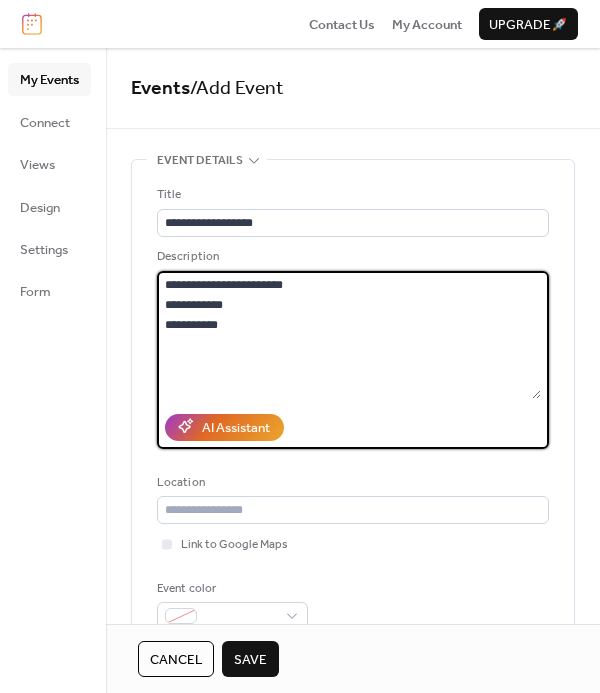 click on "[REDACTED]" at bounding box center (349, 335) 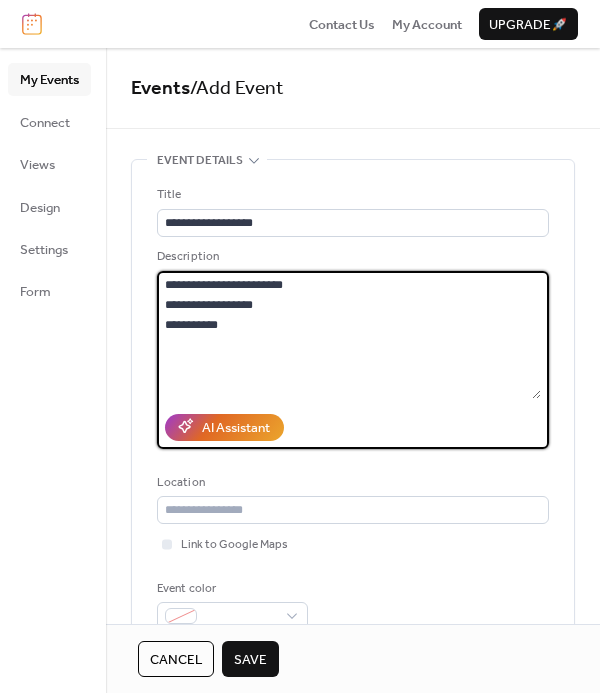 click on "[REDACTED]" at bounding box center (349, 335) 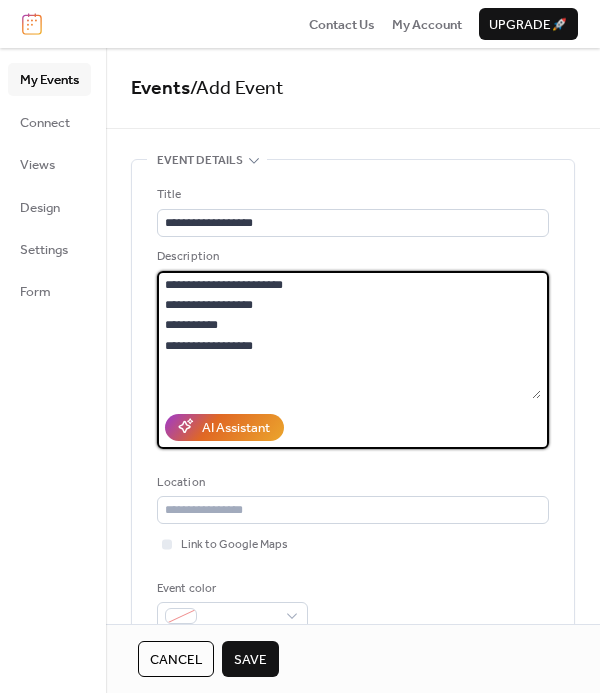 type on "[REDACTED]" 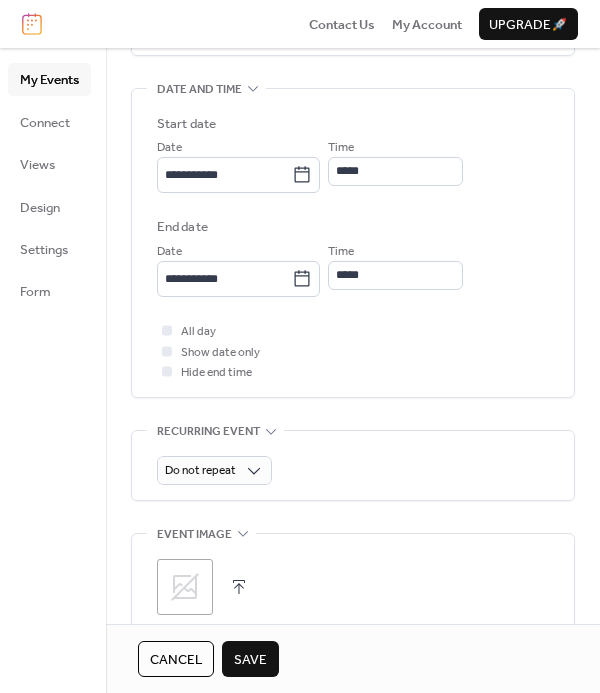 scroll, scrollTop: 594, scrollLeft: 0, axis: vertical 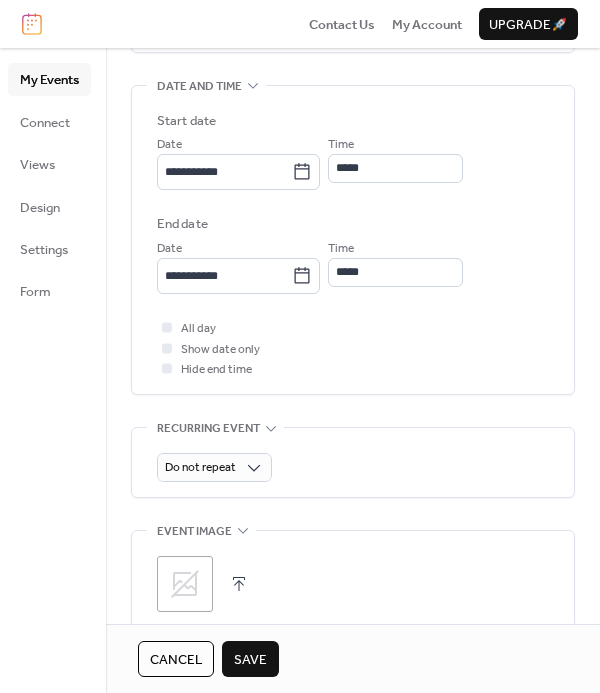 click on "Do not repeat" at bounding box center (353, 462) 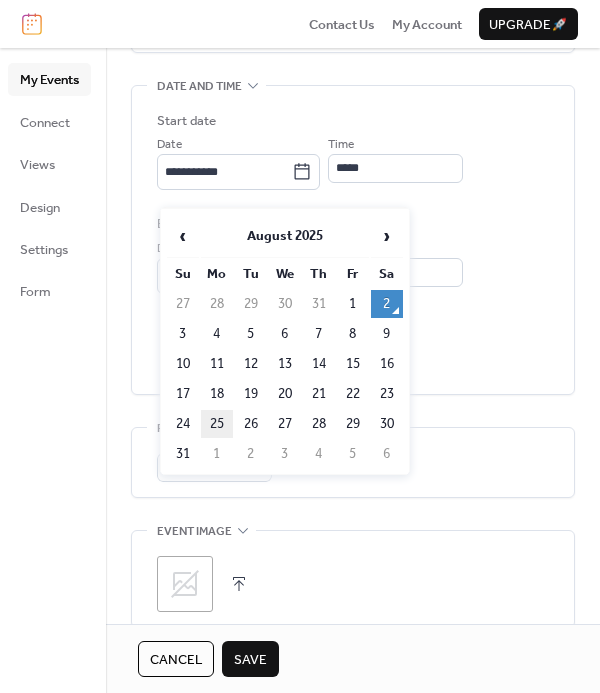 click on "25" at bounding box center [217, 424] 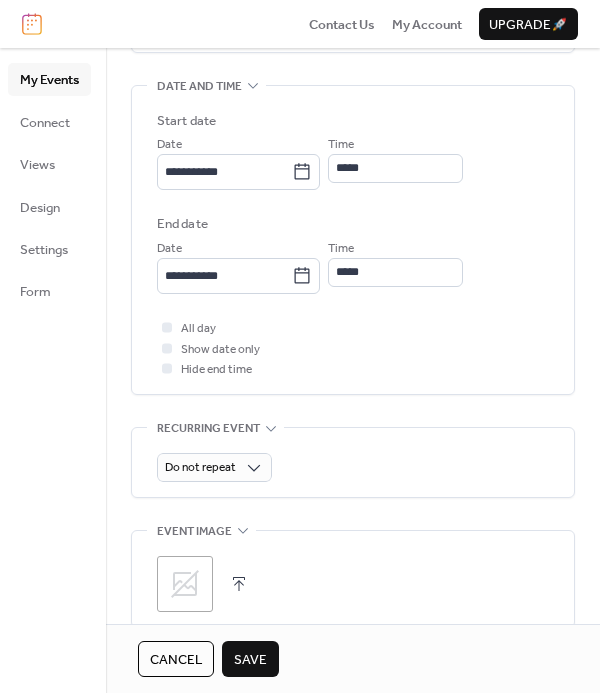 type on "**********" 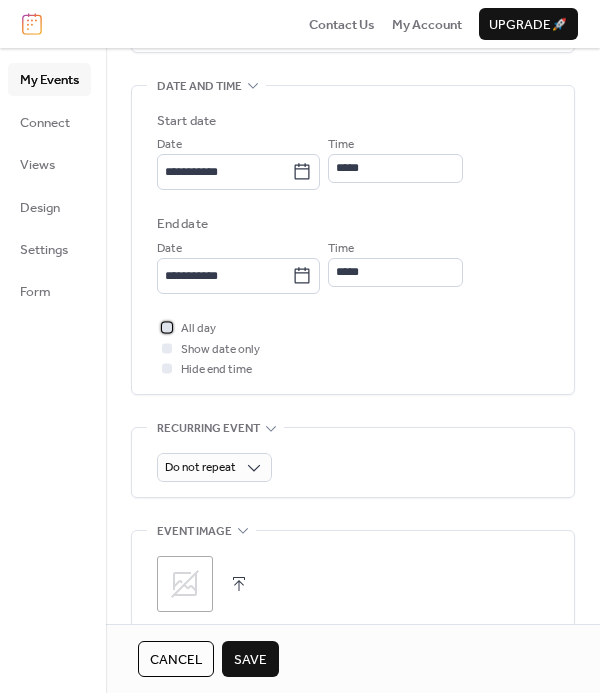 click at bounding box center (167, 328) 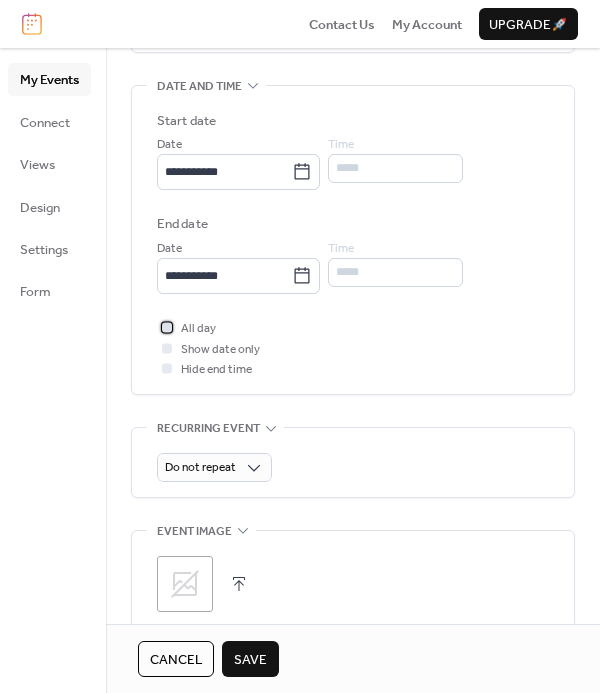 click at bounding box center [167, 328] 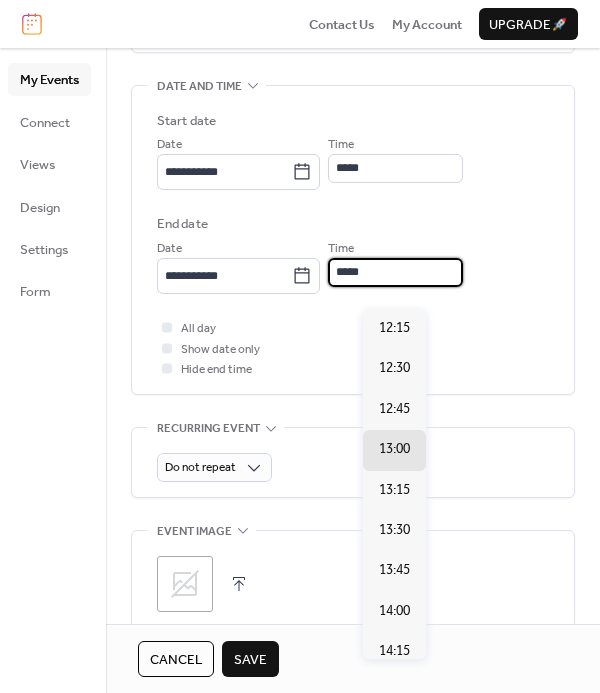 click on "*****" at bounding box center (395, 272) 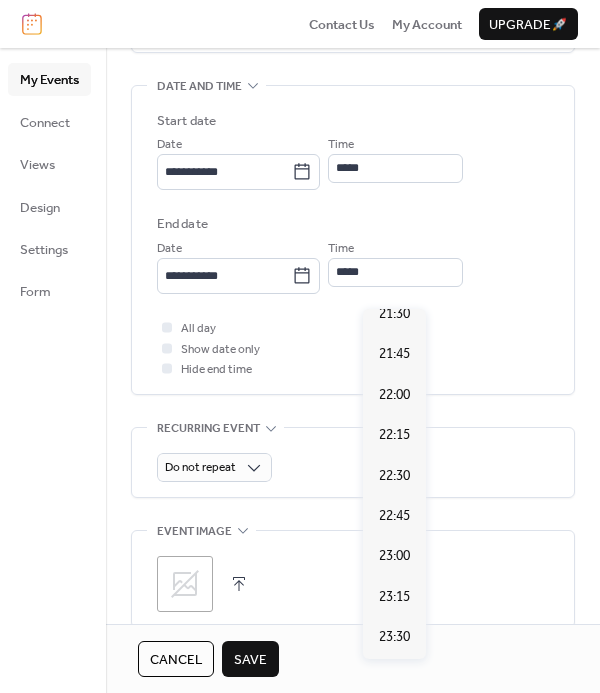 scroll, scrollTop: 1514, scrollLeft: 0, axis: vertical 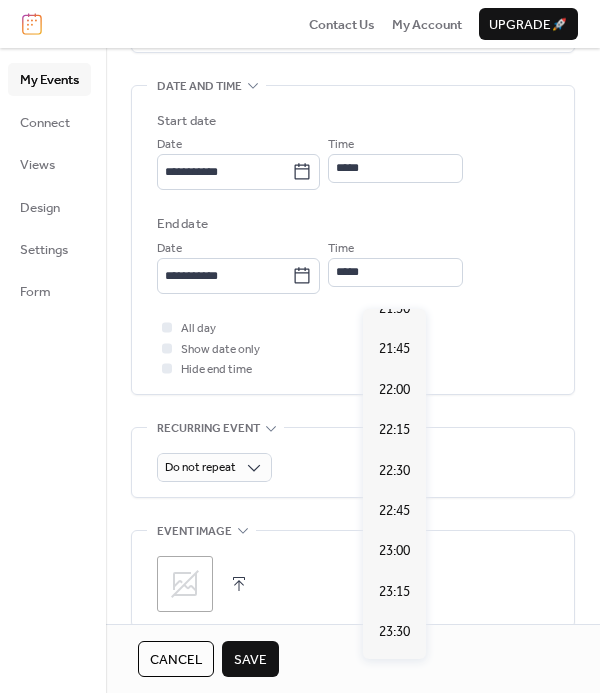 click on "Event details Title [REDACTED] Description [REDACTED]
[REDACTED]
[REDACTED]
[REDACTED] AI Assistant Location Link to Google Maps Event color   ••• Date and time Start date Date [REDACTED] Time ***** End date Date [REDACTED] Time ***** All day Show date only Hide end time ••• Recurring event Do not repeat ••• Event image ; ••• Event links URL Text to display Open in new tab ••• Categories No categories added yet. Add Category  🔒 ••• RSVP Enable RSVP  🔒 Limit number of guests •••" at bounding box center (353, 207) 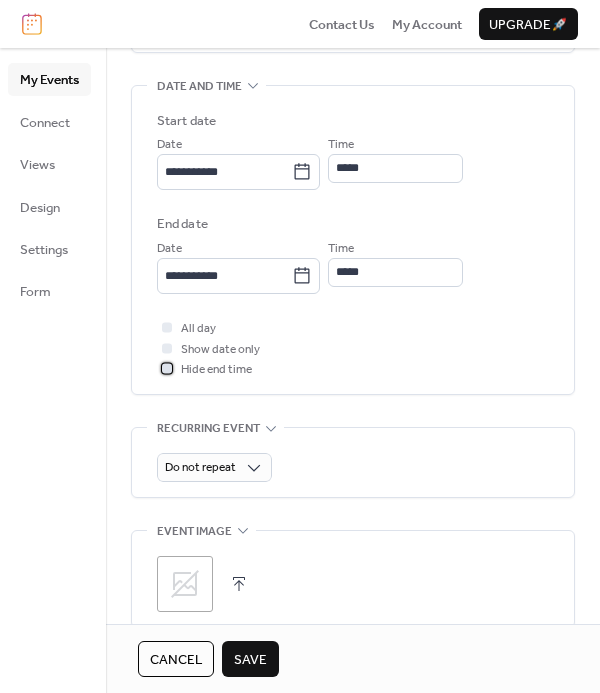 click at bounding box center [167, 369] 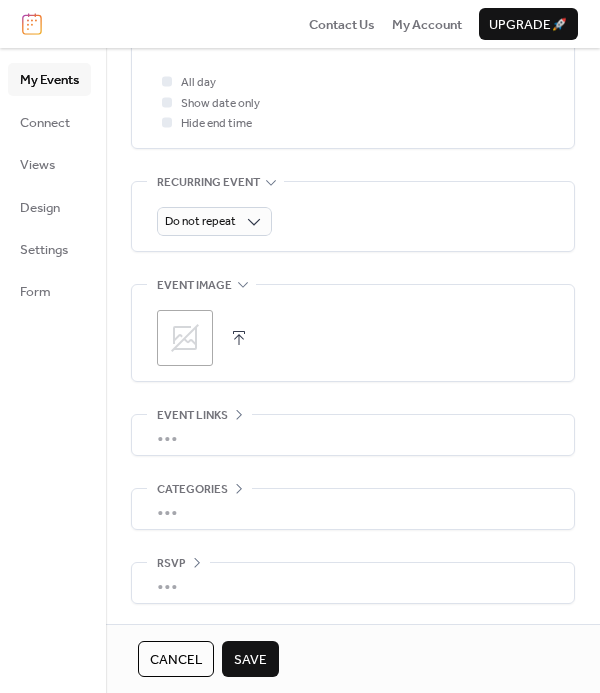 scroll, scrollTop: 853, scrollLeft: 0, axis: vertical 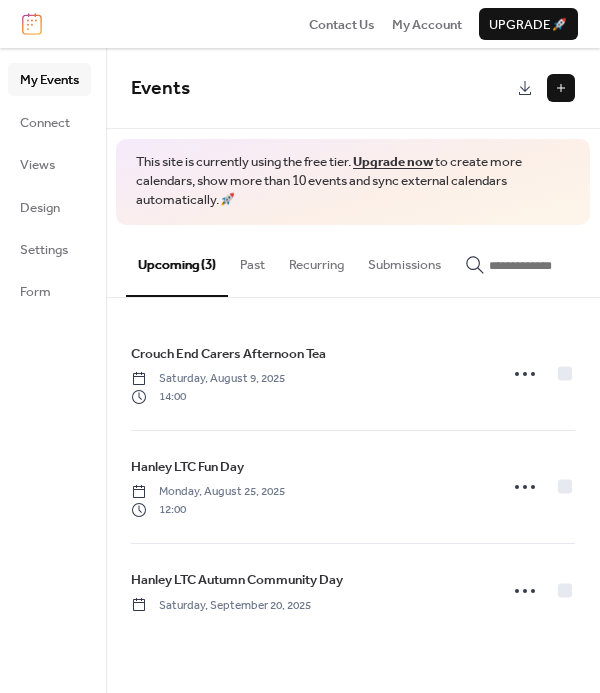 click at bounding box center [561, 88] 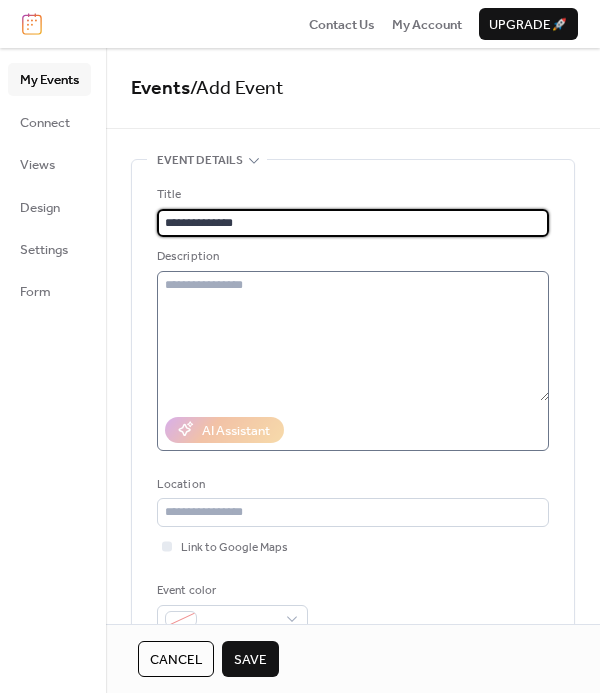 type on "**********" 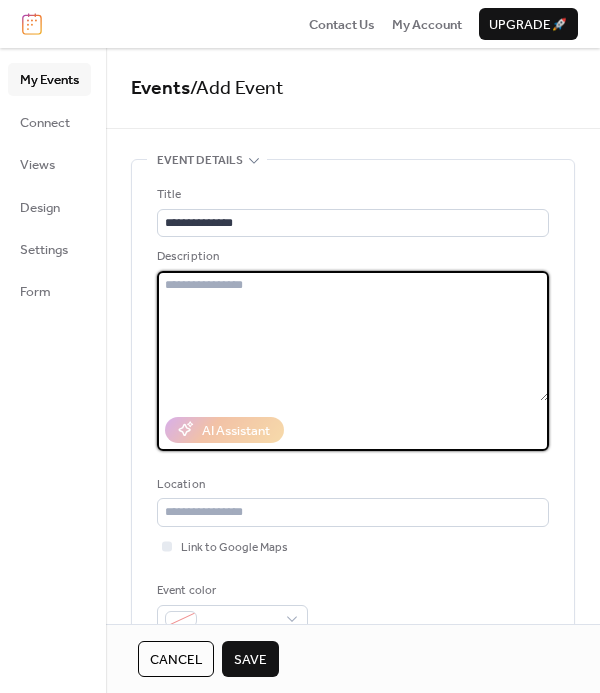 click at bounding box center (353, 336) 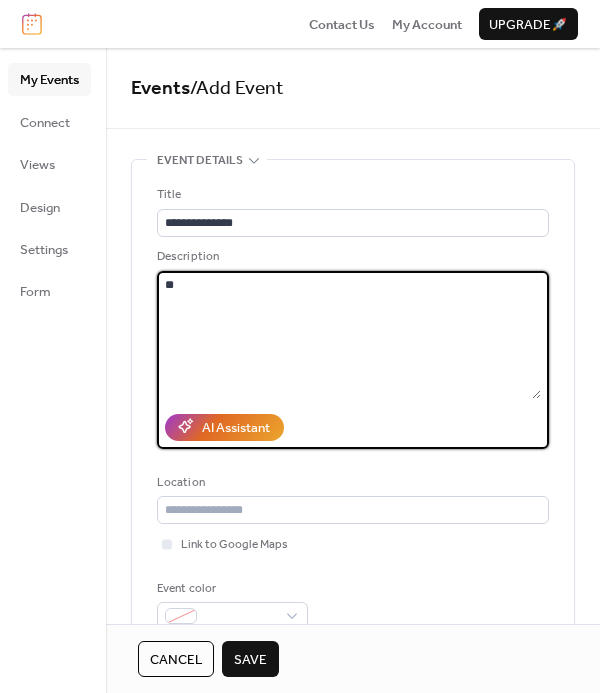 type on "*" 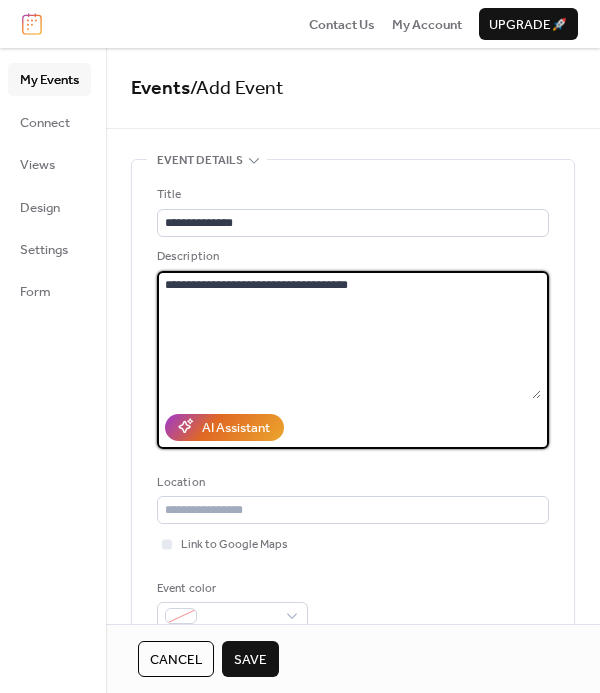 type on "**********" 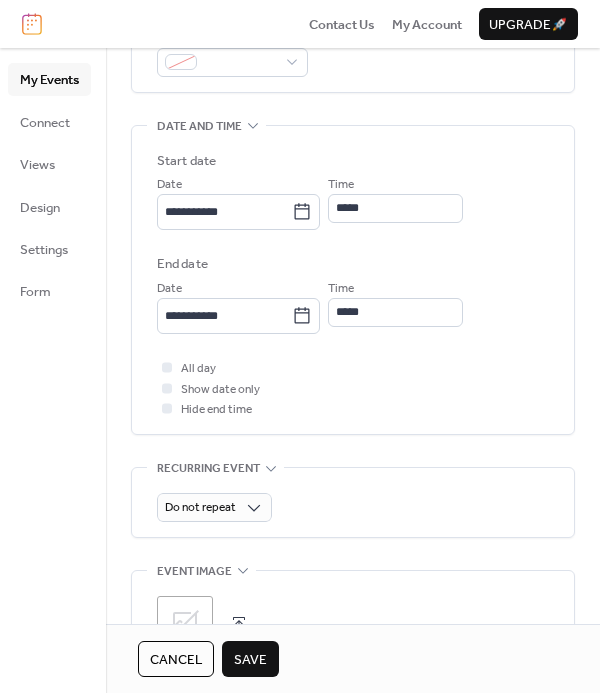 scroll, scrollTop: 553, scrollLeft: 0, axis: vertical 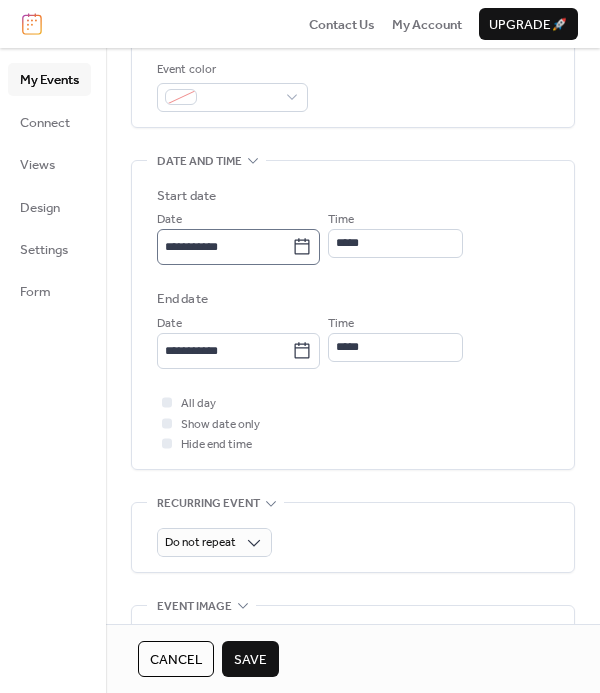 click 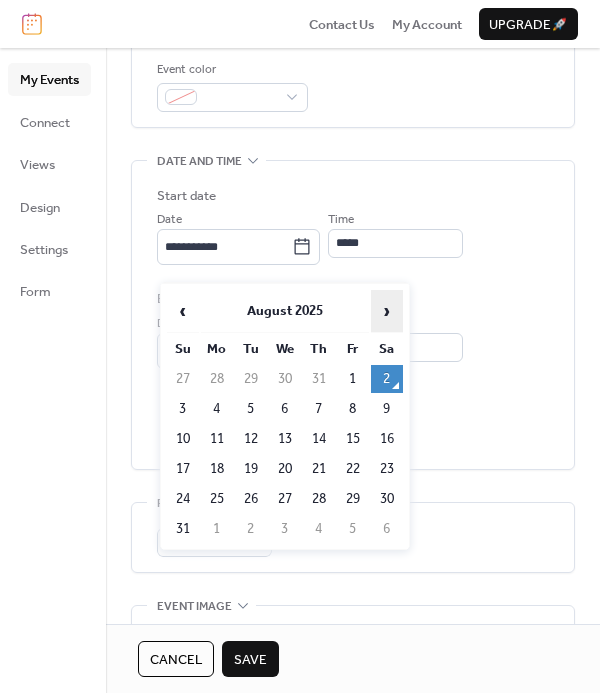 click on "›" at bounding box center [387, 311] 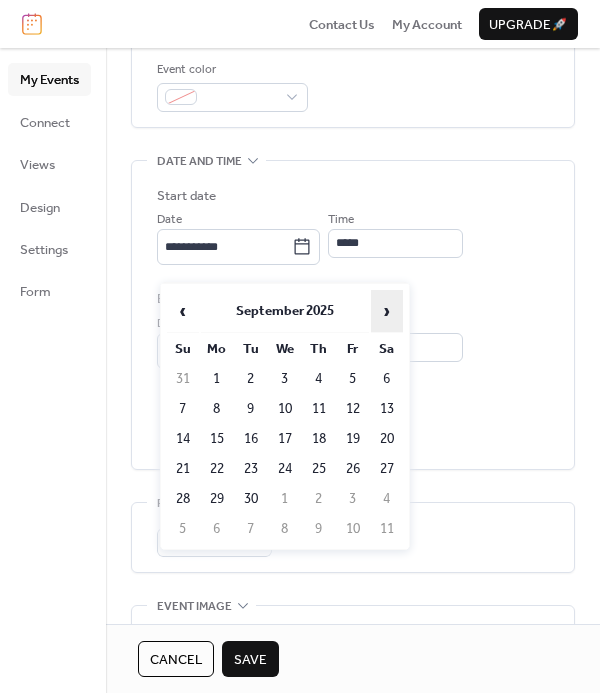 click on "›" at bounding box center (387, 311) 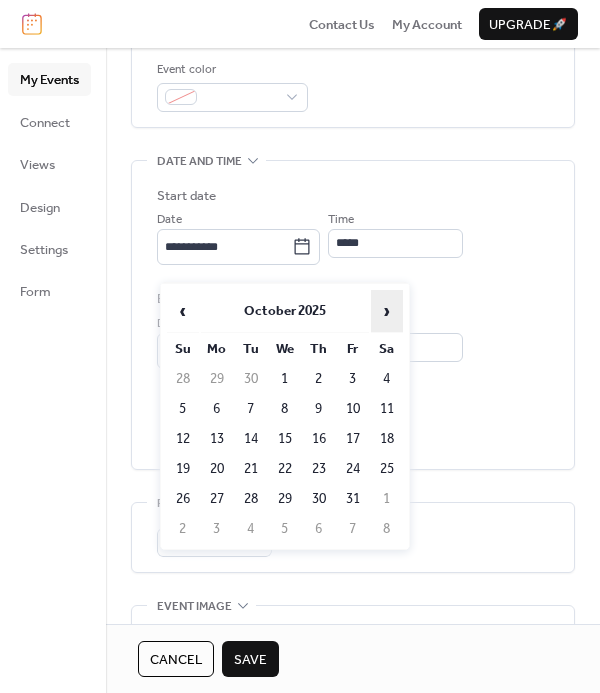 click on "›" at bounding box center (387, 311) 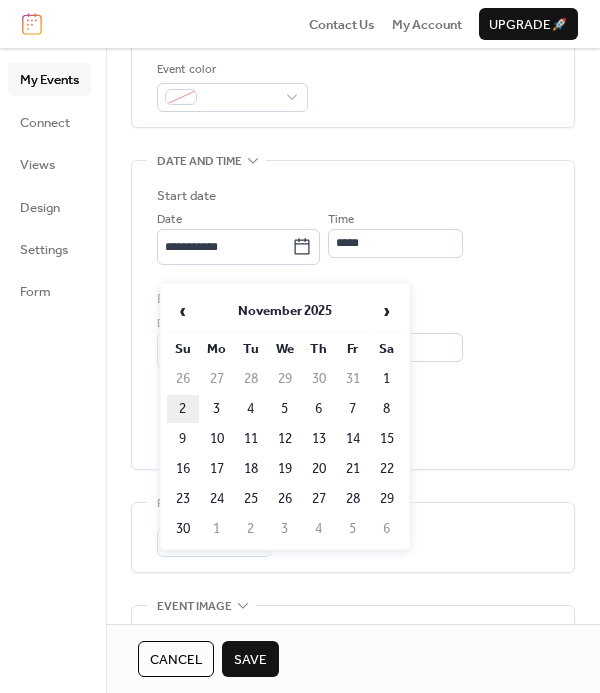 click on "2" at bounding box center [183, 409] 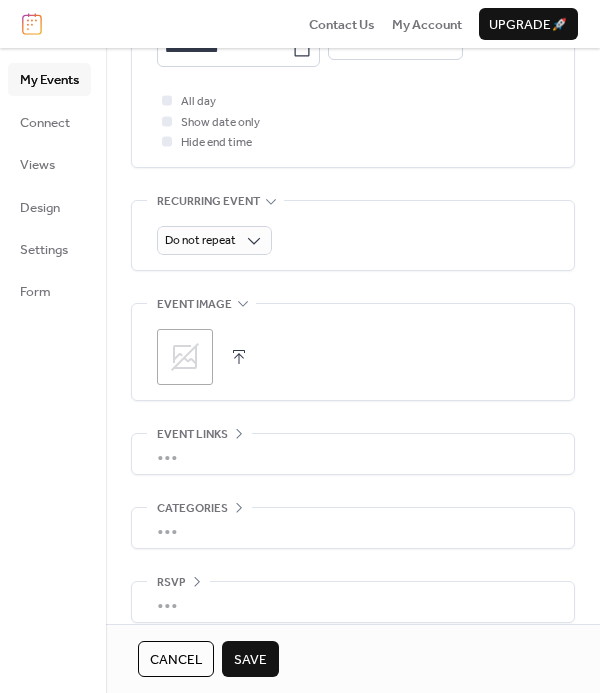scroll, scrollTop: 846, scrollLeft: 0, axis: vertical 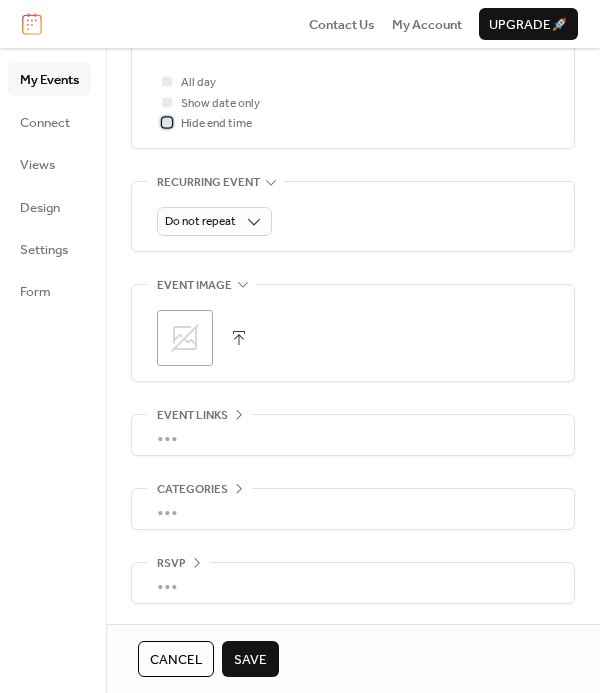 click at bounding box center (167, 123) 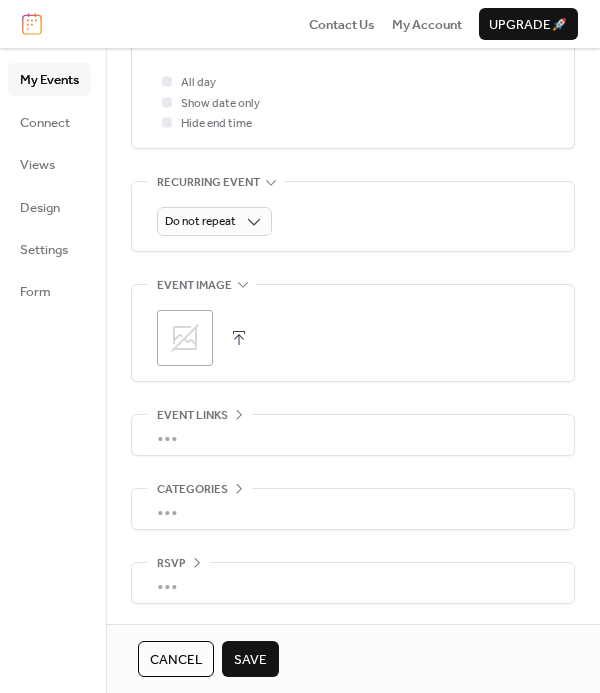 click at bounding box center [167, 82] 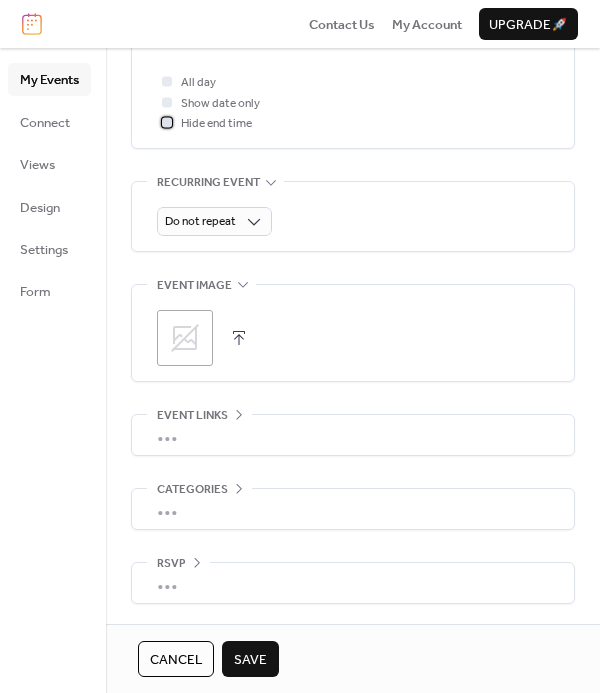 click at bounding box center (167, 123) 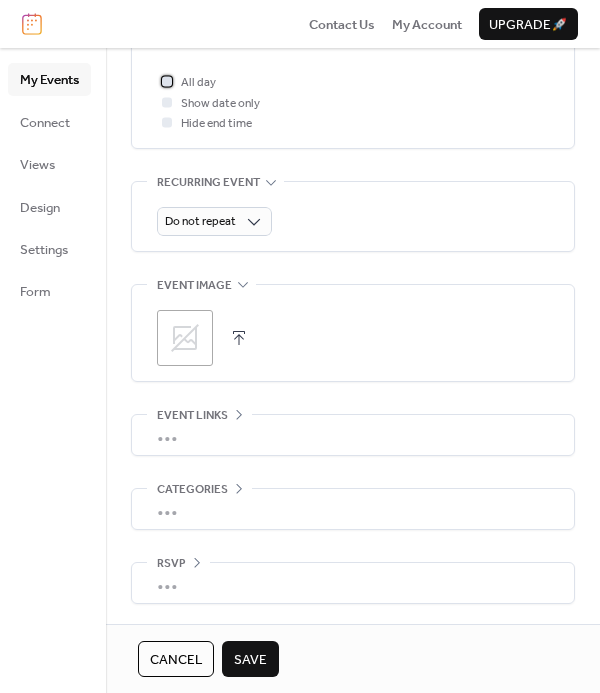 click at bounding box center [167, 82] 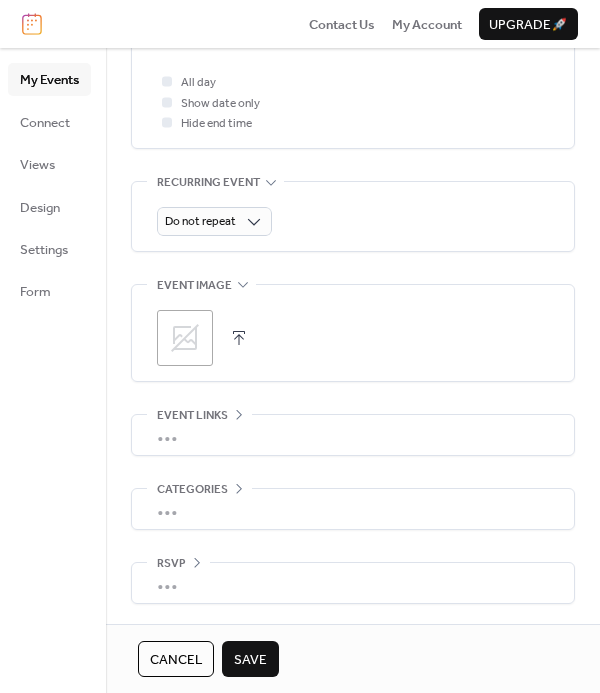 click on "Event details Title [REDACTED] Description [REDACTED] AI Assistant Location Link to Google Maps Event color   ••• Date and time Start date Date [REDACTED] Time ***** End date Date [REDACTED] Time ***** All day Show date only Hide end time ••• Recurring event Do not repeat ••• Event image ; ••• Event links URL Text to display Open in new tab ••• Categories No categories added yet. Add Category  🔒 ••• RSVP Enable RSVP  🔒 Limit number of guests •••" at bounding box center (353, -29) 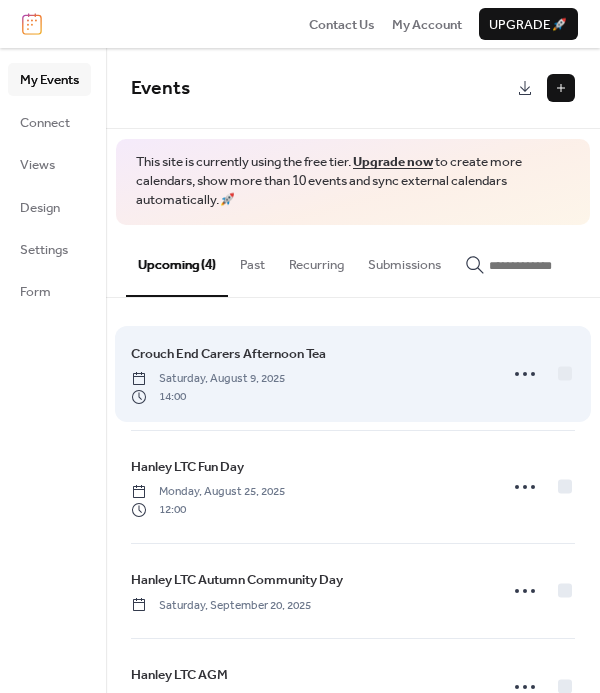 click at bounding box center [540, 374] 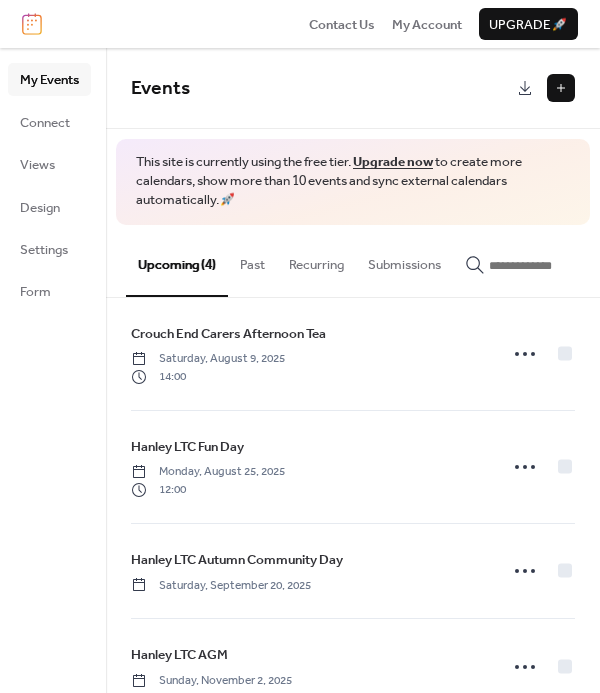 scroll, scrollTop: 0, scrollLeft: 0, axis: both 